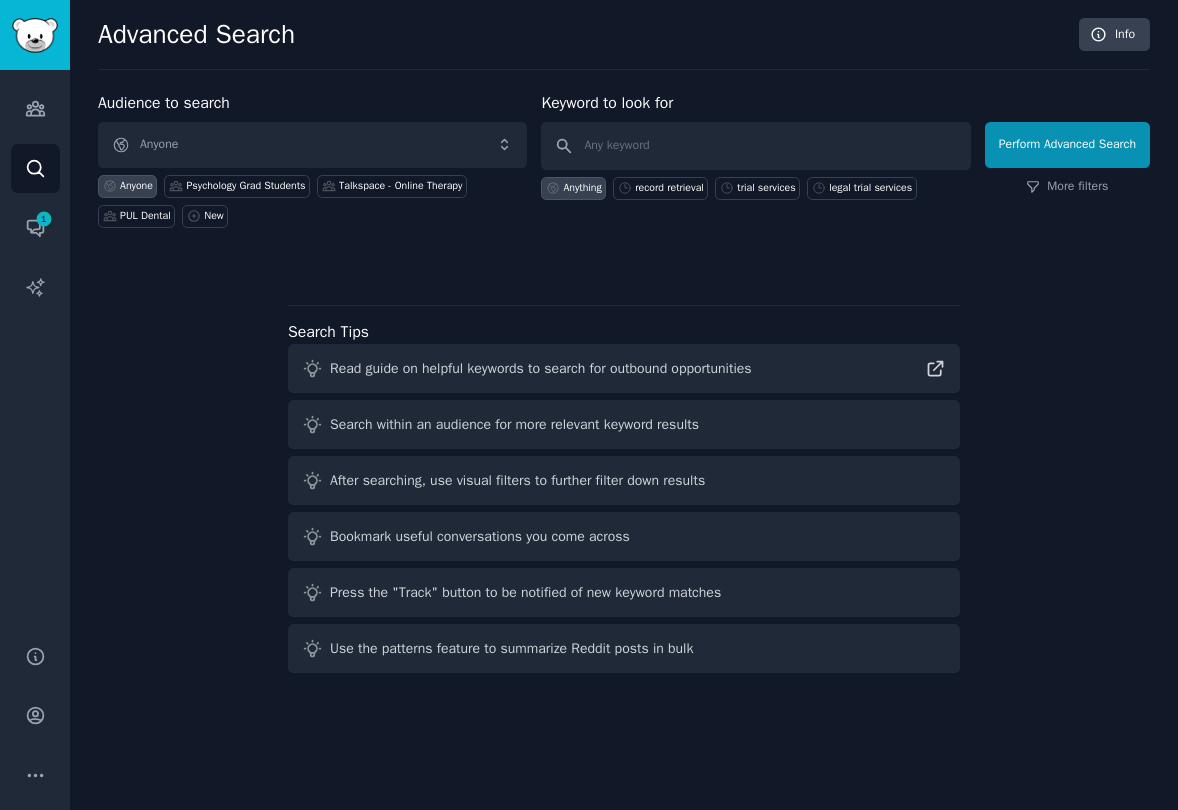 scroll, scrollTop: 0, scrollLeft: 0, axis: both 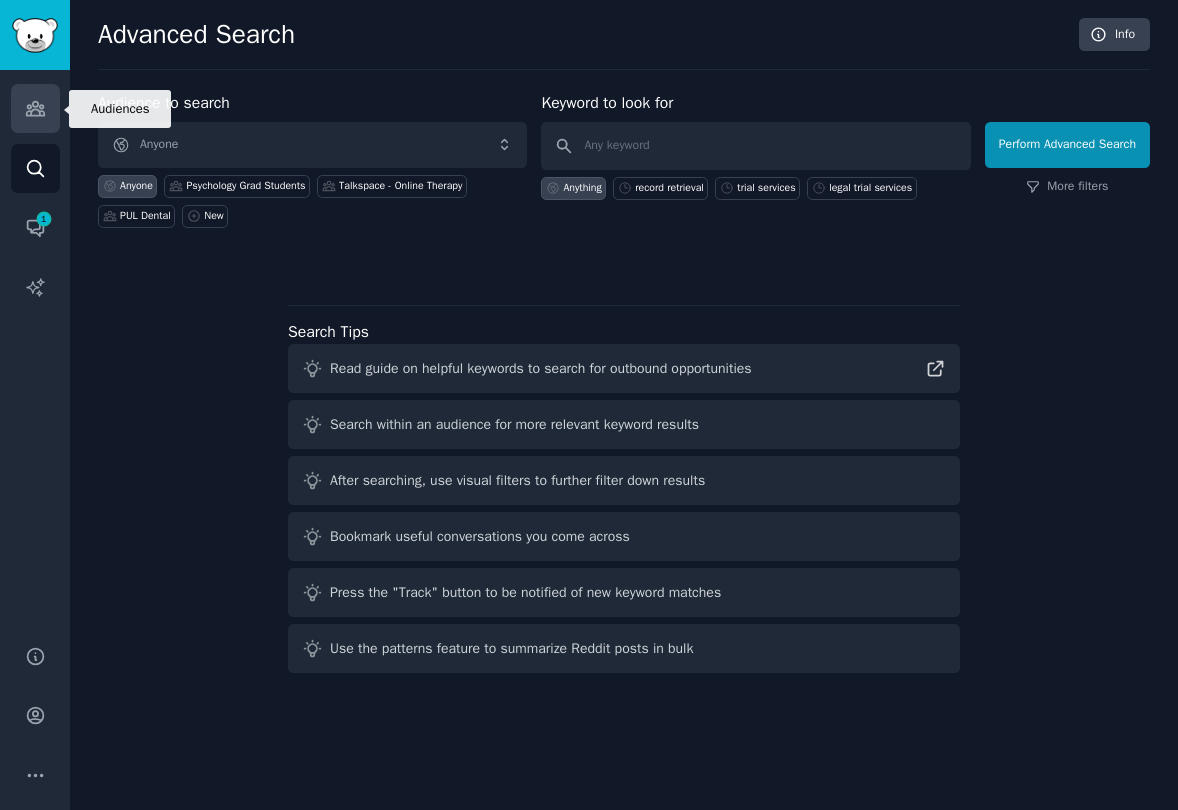 click on "Audiences" at bounding box center (35, 108) 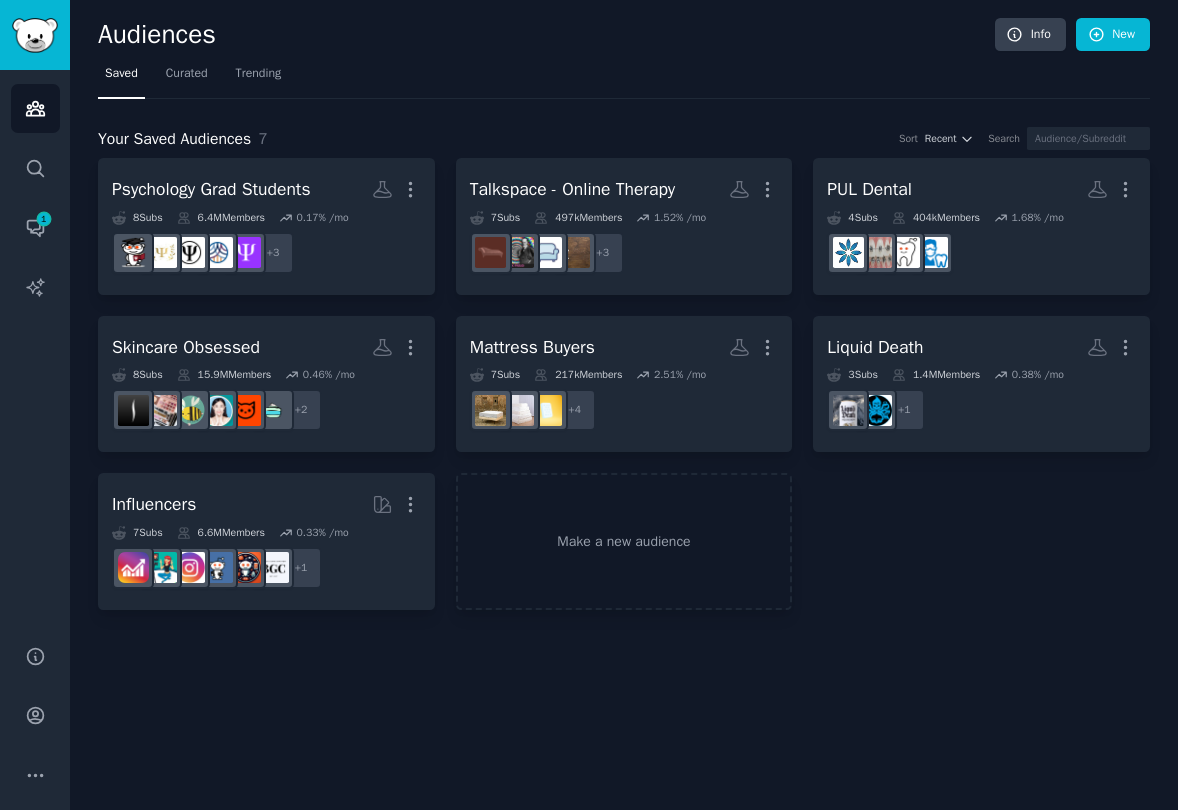 click on "Your Saved Audiences 7 Sort Recent Search Psychology Grad Students More 8  Sub s 6.4M  Members 0.33 % /mo + 3 Talkspace - Online Therapy More 7  Sub s 497k  Members 1.52 % /mo + 3 PUL Dental More 4  Sub s 404k  Members 1.68 % /mo Skincare Obsessed More 8  Sub s 15.9M  Members 0.46 % /mo + 2 Mattress Buyers More 7  Sub s 217k  Members 2.51 % /mo + 4 Liquid Death More 3  Sub s 1.4M  Members 0.38 % /mo + 1 Influencers More 7  Sub s 6.6M  Members 0.33 % /mo + 1 Make a new audience" at bounding box center (624, 354) 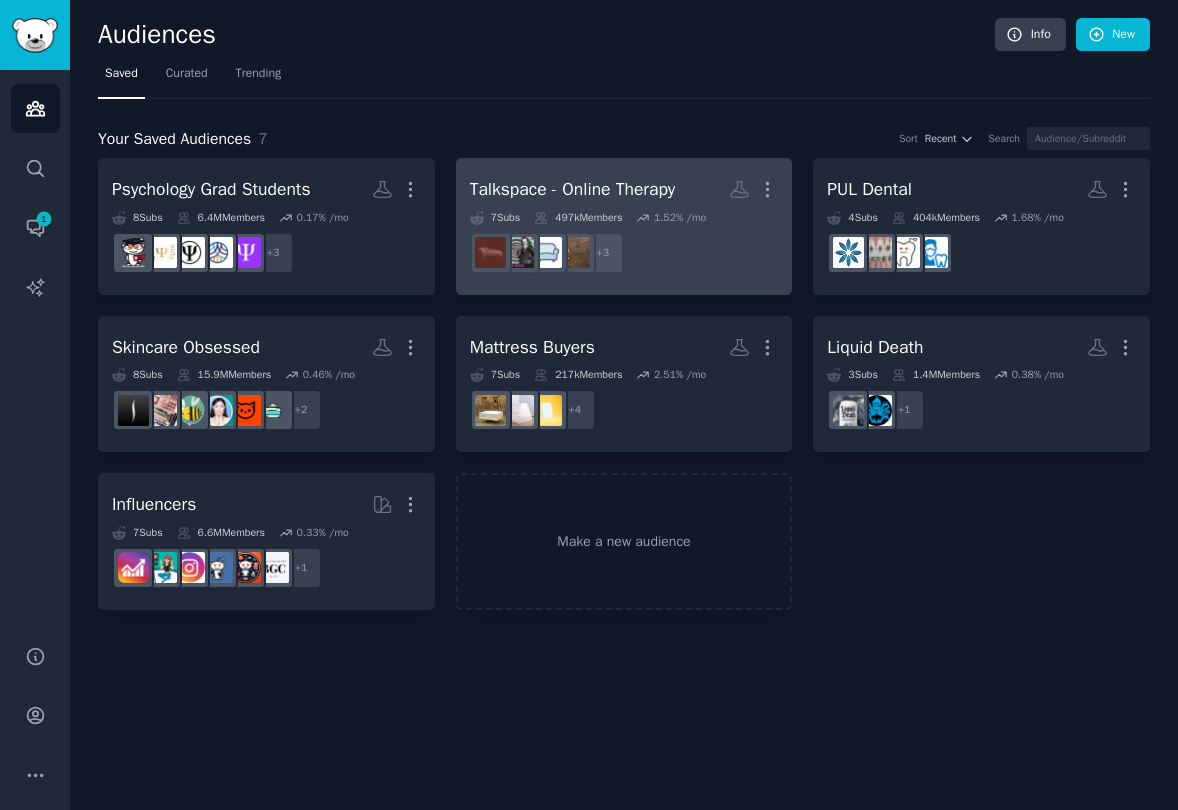 click on "Talkspace - Online Therapy More 7 Sub s 497k Members 1.52 % /mo + 3" at bounding box center (624, 226) 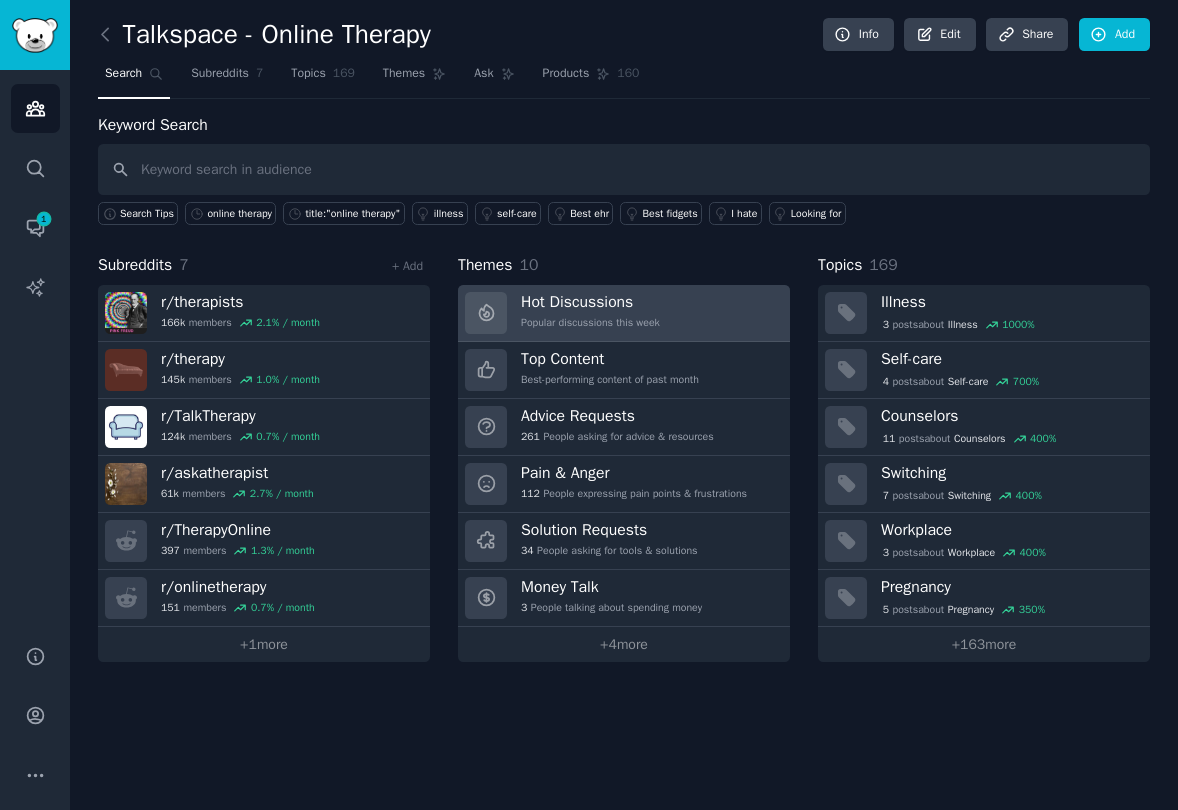 click on "Hot Discussions Popular discussions this week" at bounding box center [624, 313] 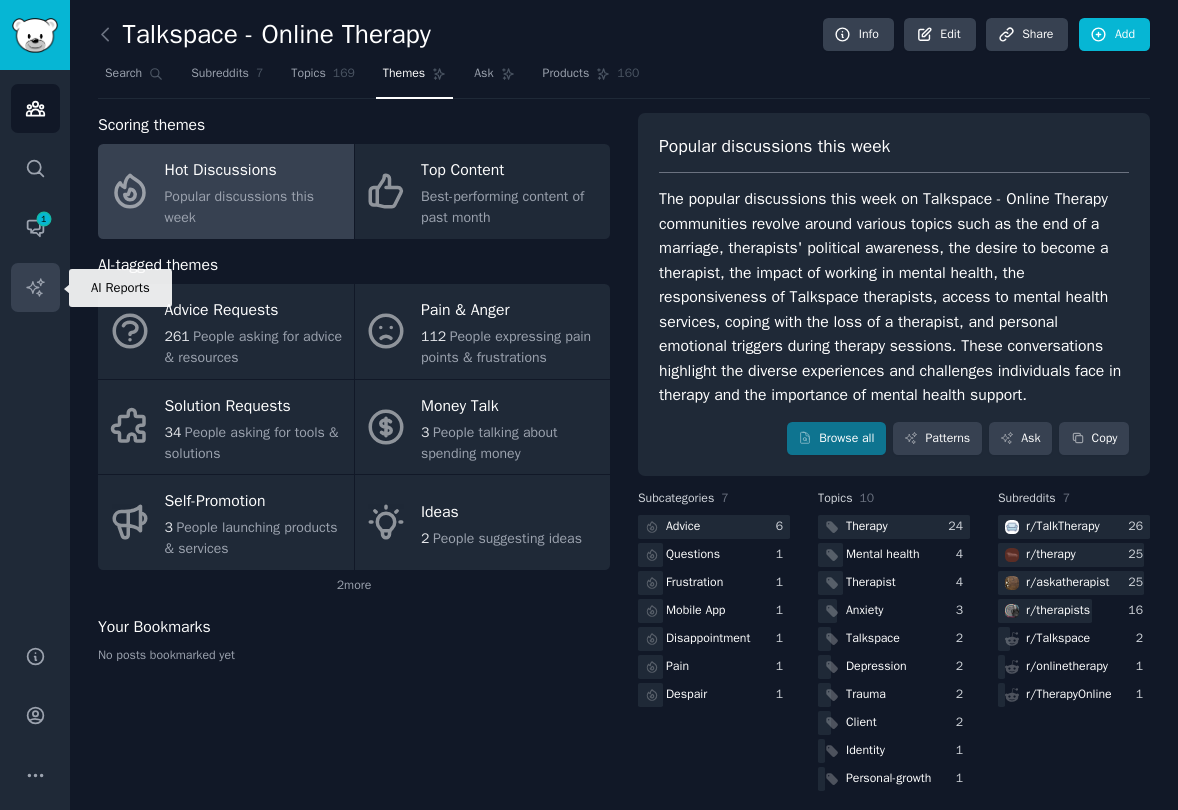 click on "AI Reports" at bounding box center [35, 287] 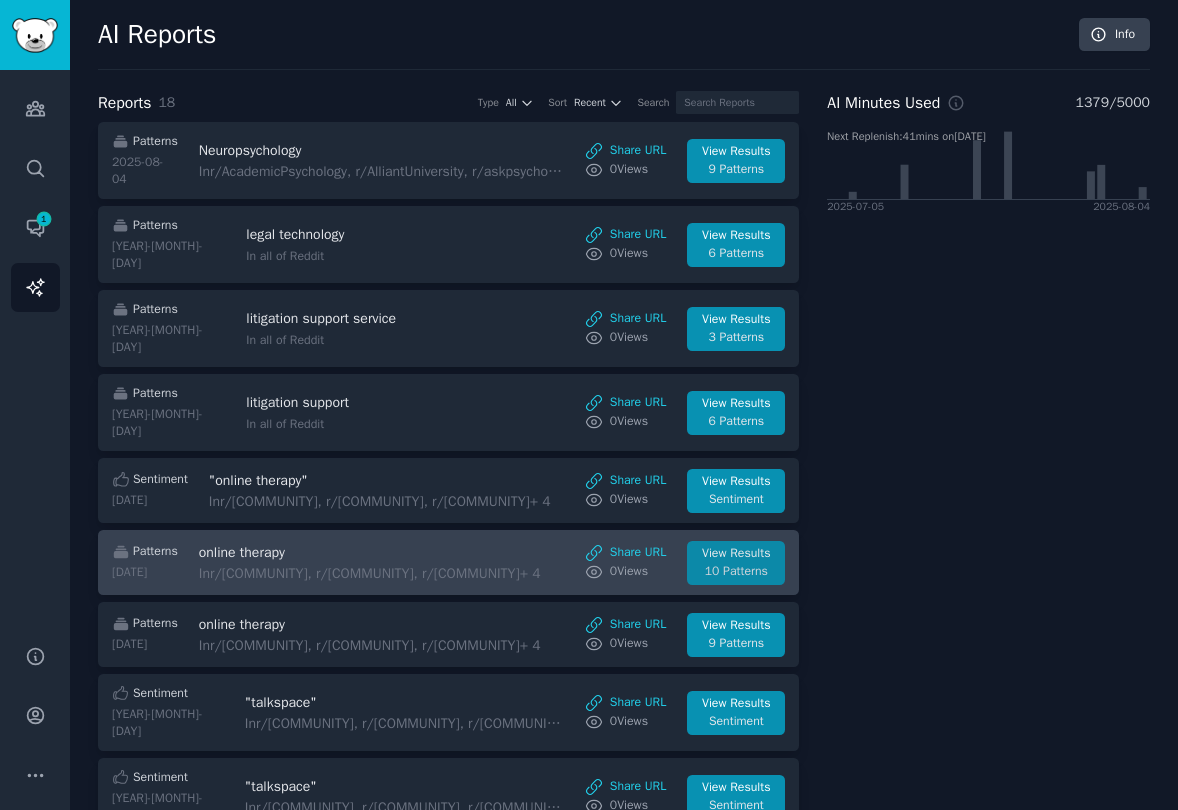 click on "View Results" at bounding box center (736, 554) 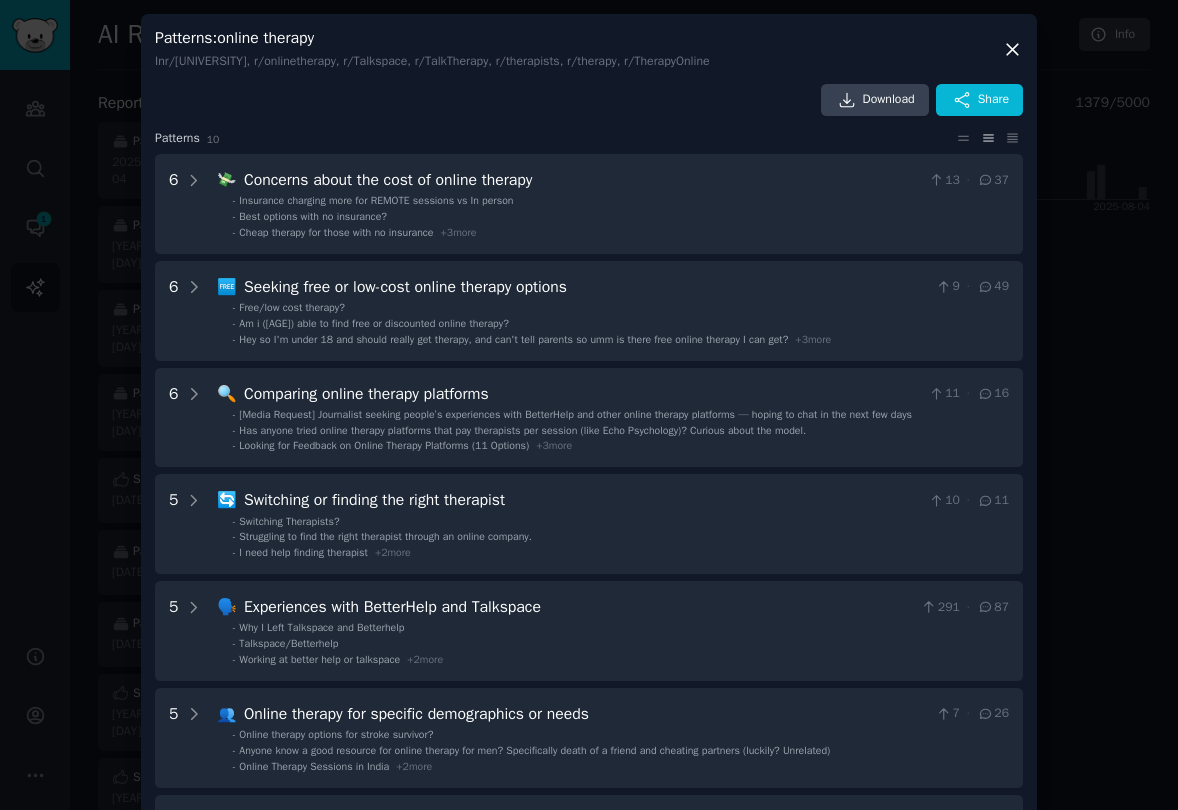 click at bounding box center (589, 405) 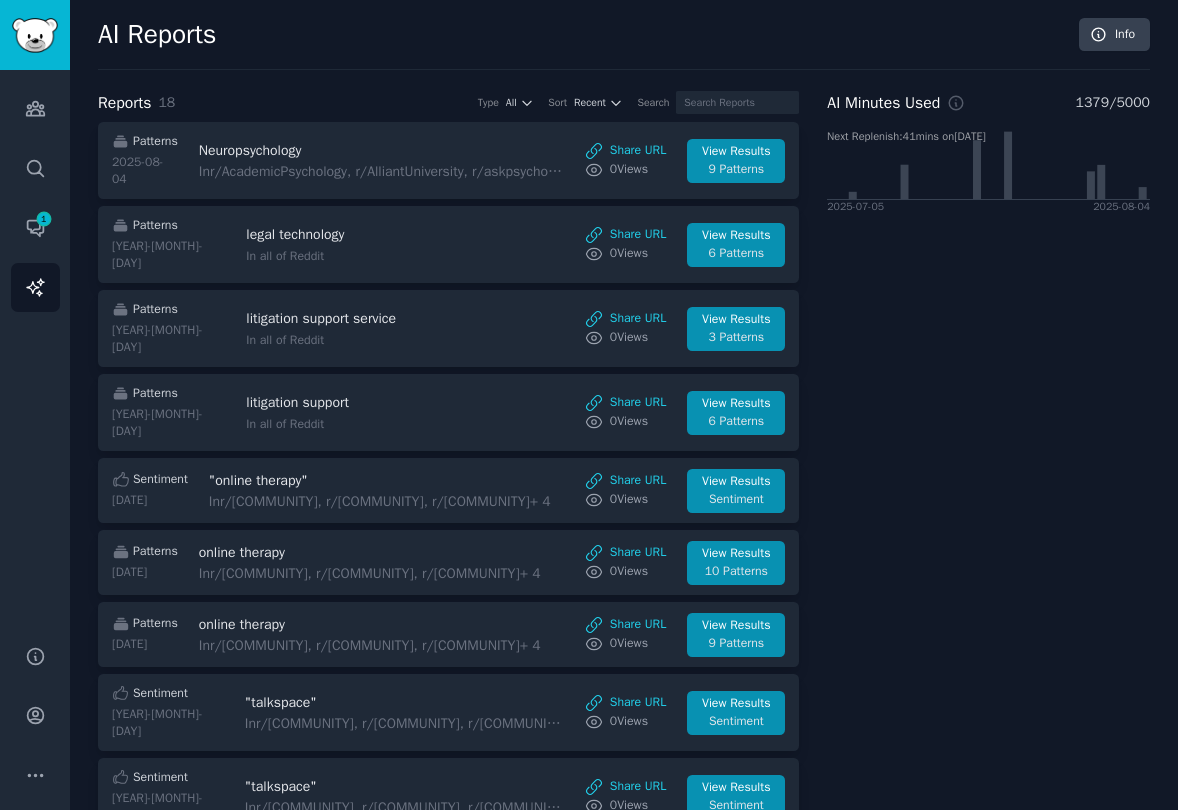 click on "Audiences Search Conversations 1 AI Reports" at bounding box center [35, 345] 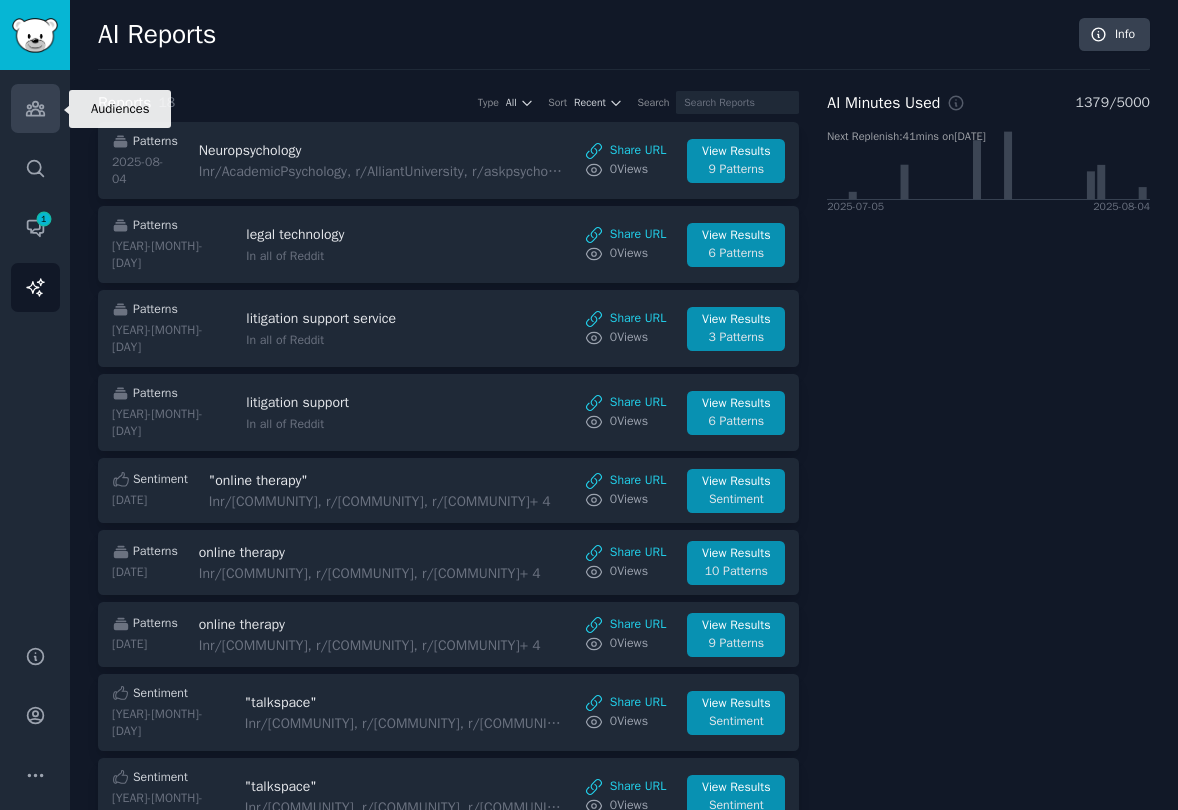 click on "Audiences" at bounding box center [35, 108] 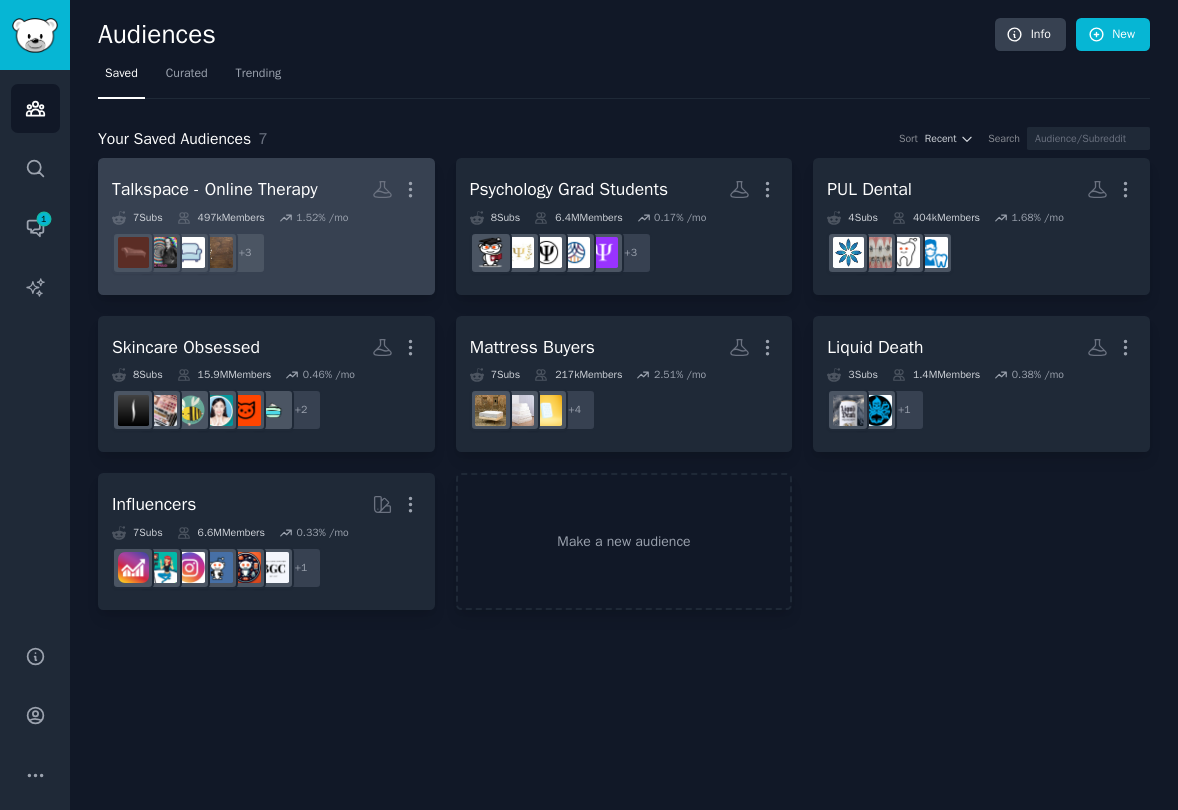 click on "+ 3" at bounding box center [266, 253] 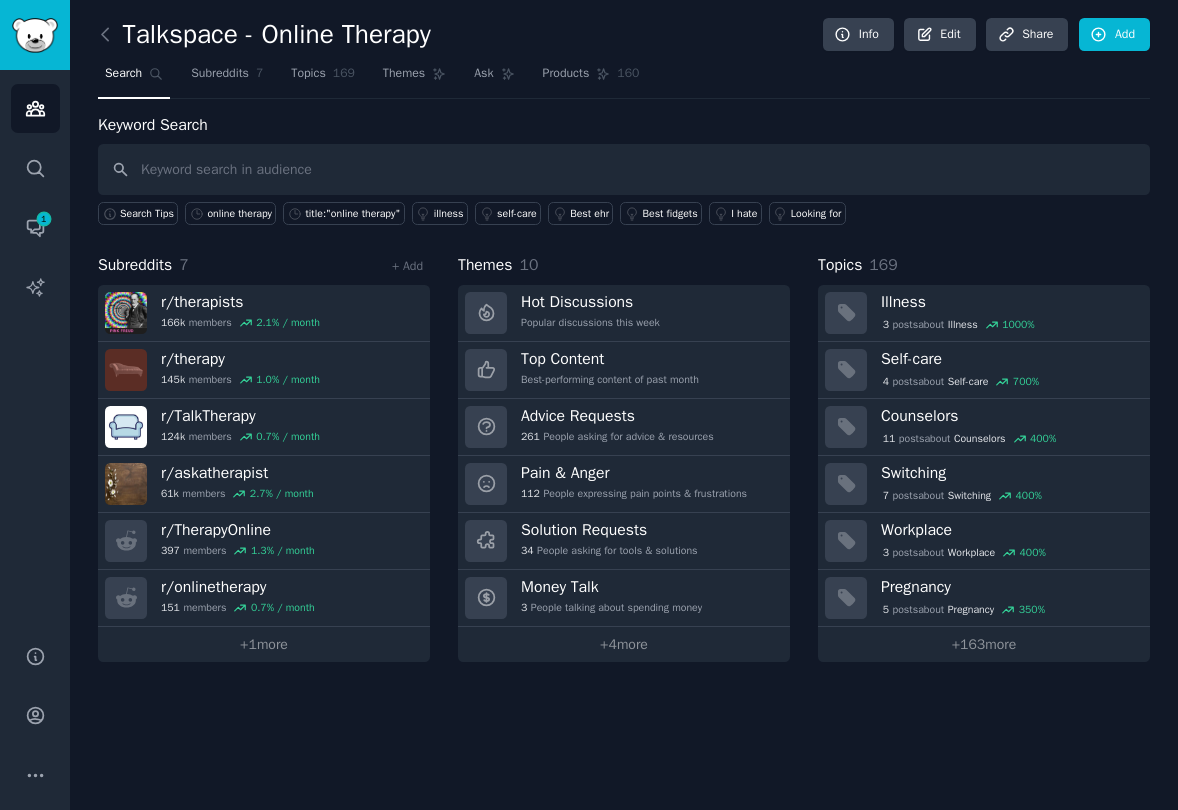 click at bounding box center [624, 169] 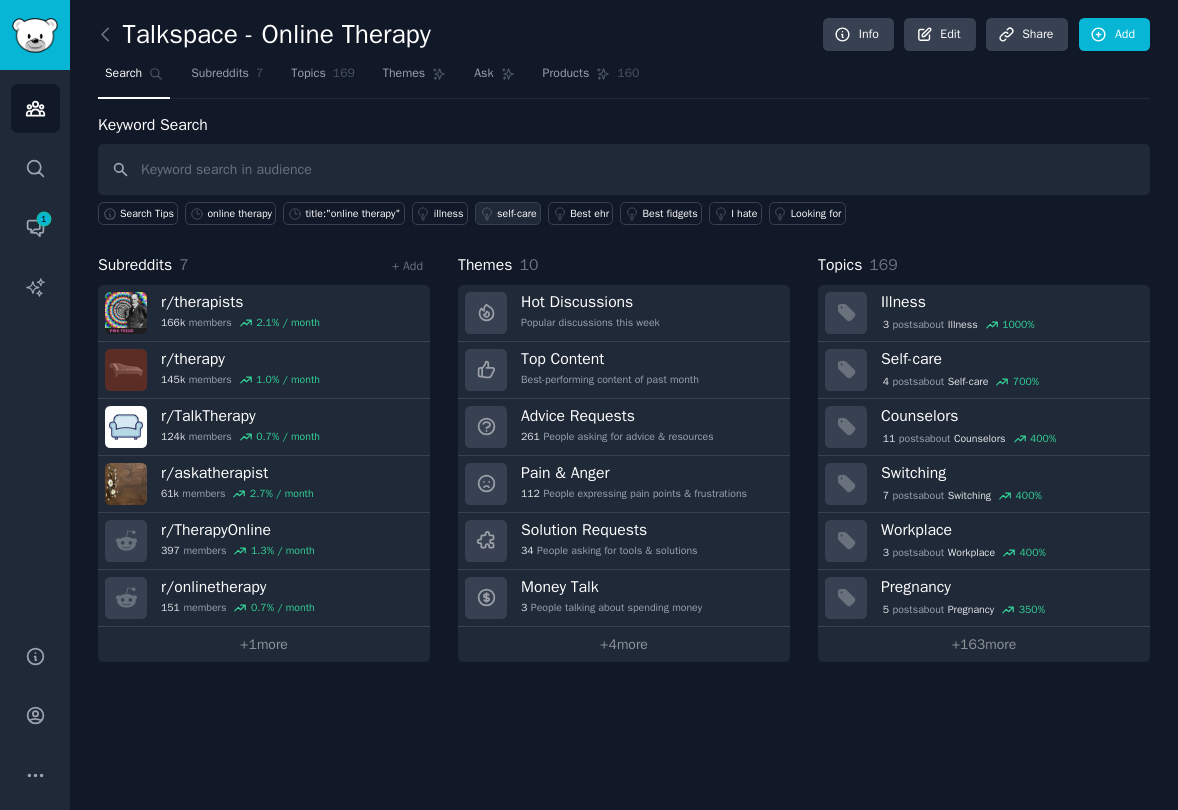 click on "self-care" at bounding box center (517, 214) 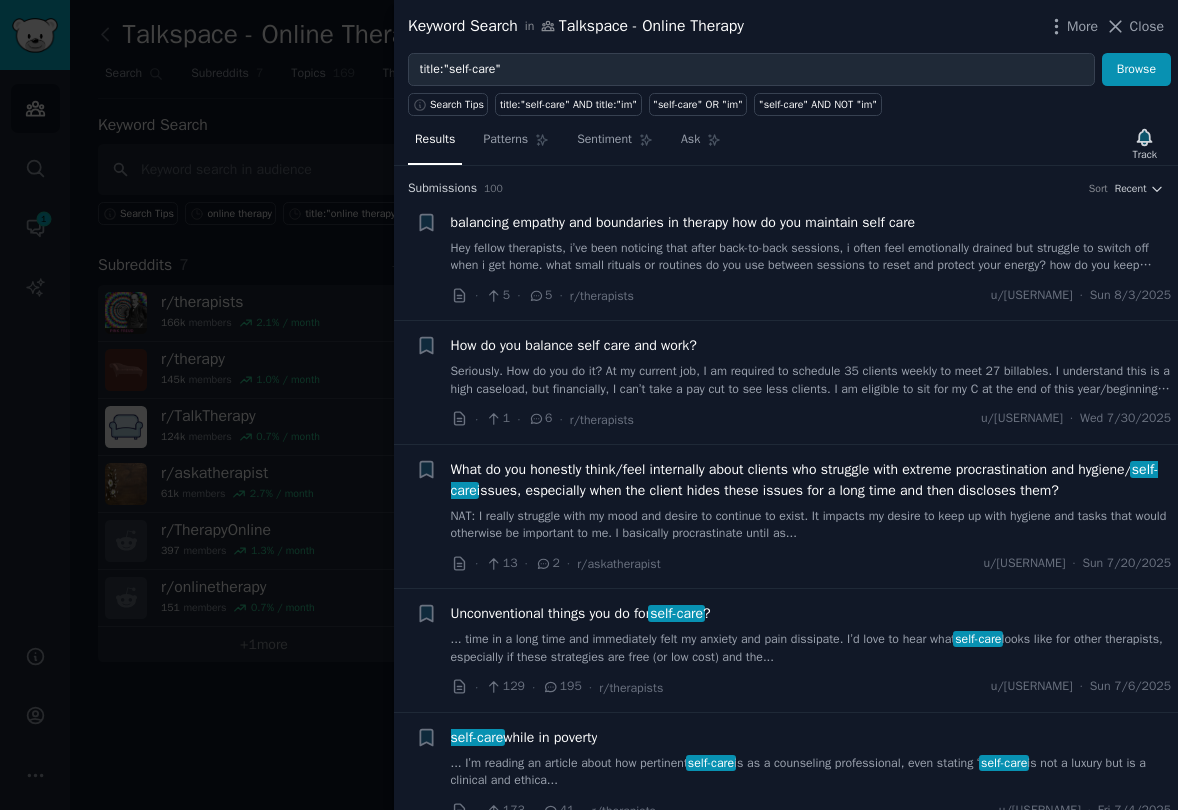 click on "· [NUMBER] · [NUMBER] · r/therapists u/[USERNAME] · [DAY] [MONTH] [YEAR]" at bounding box center (811, 295) 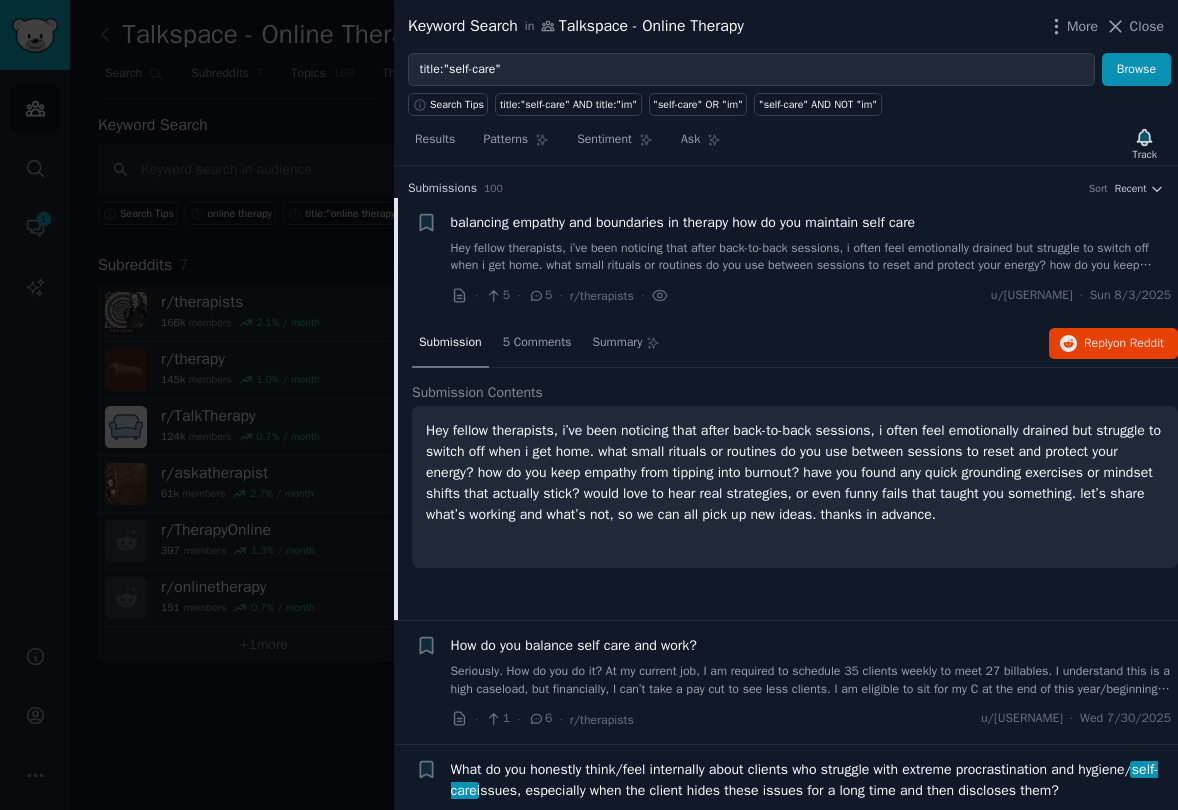 scroll, scrollTop: 31, scrollLeft: 0, axis: vertical 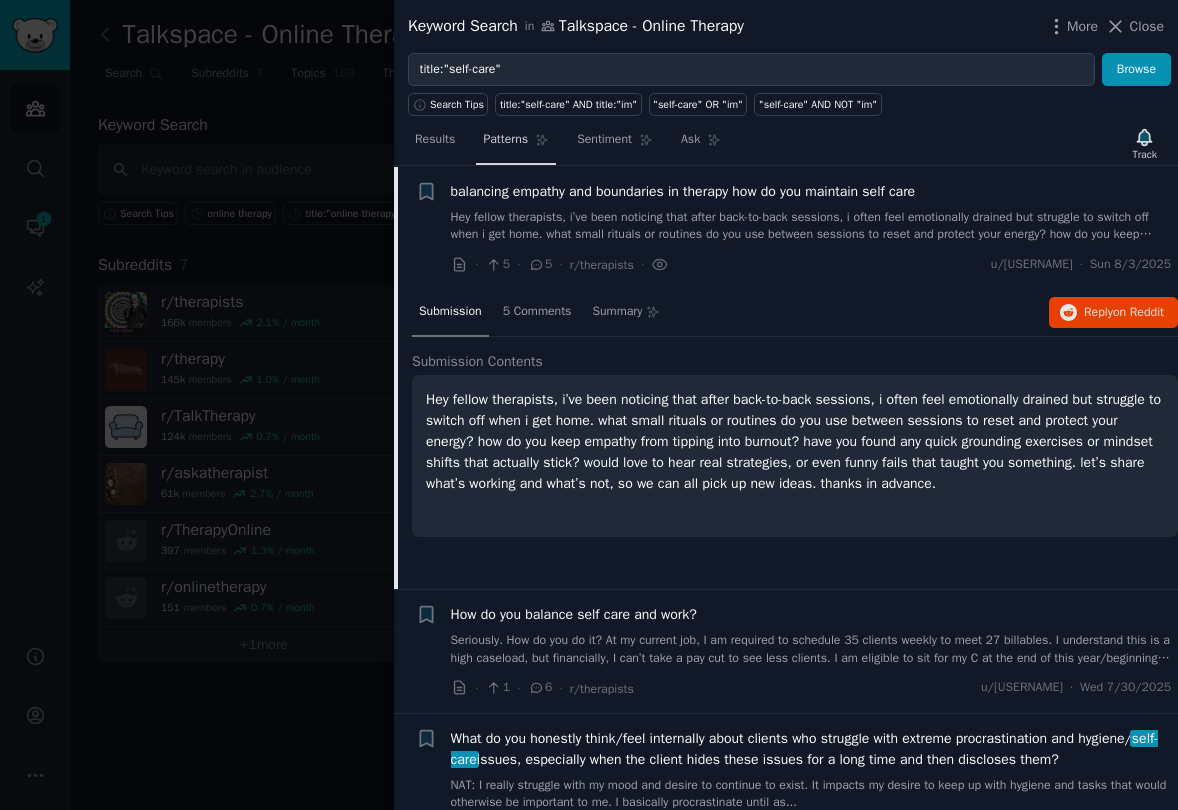 click on "Patterns" at bounding box center (505, 140) 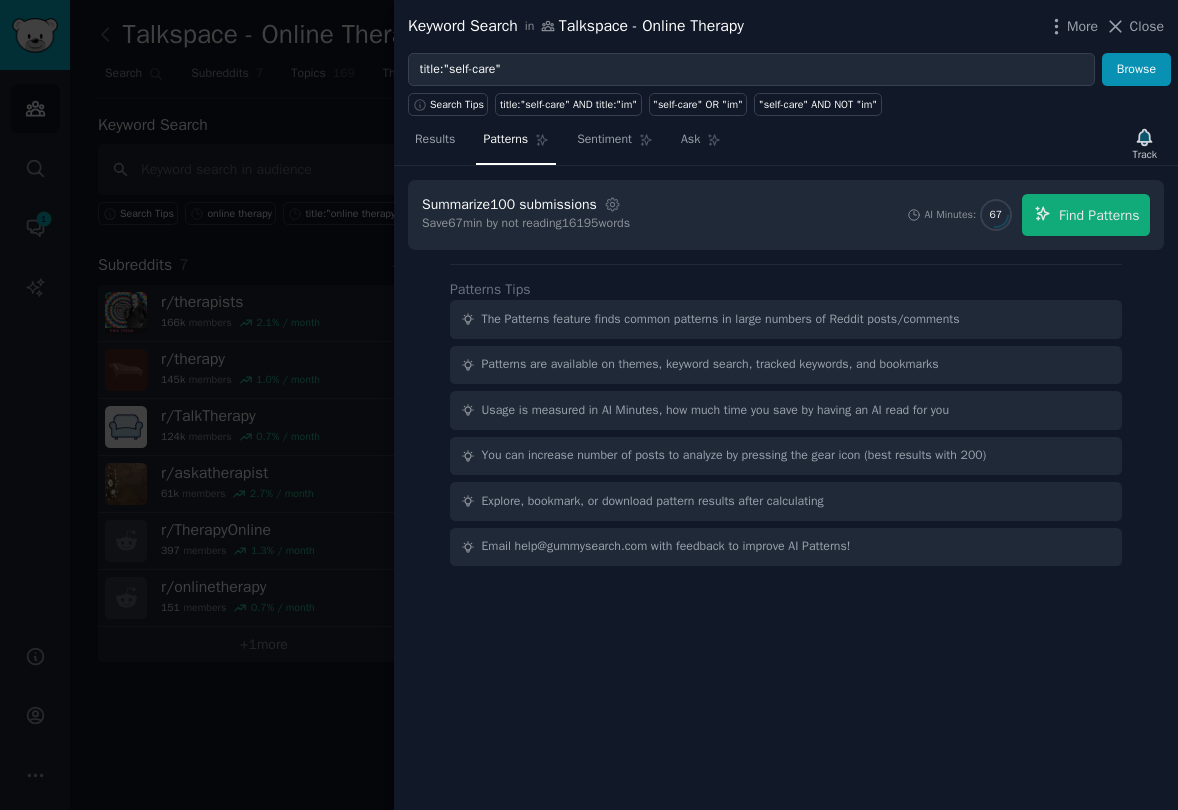 click at bounding box center (589, 405) 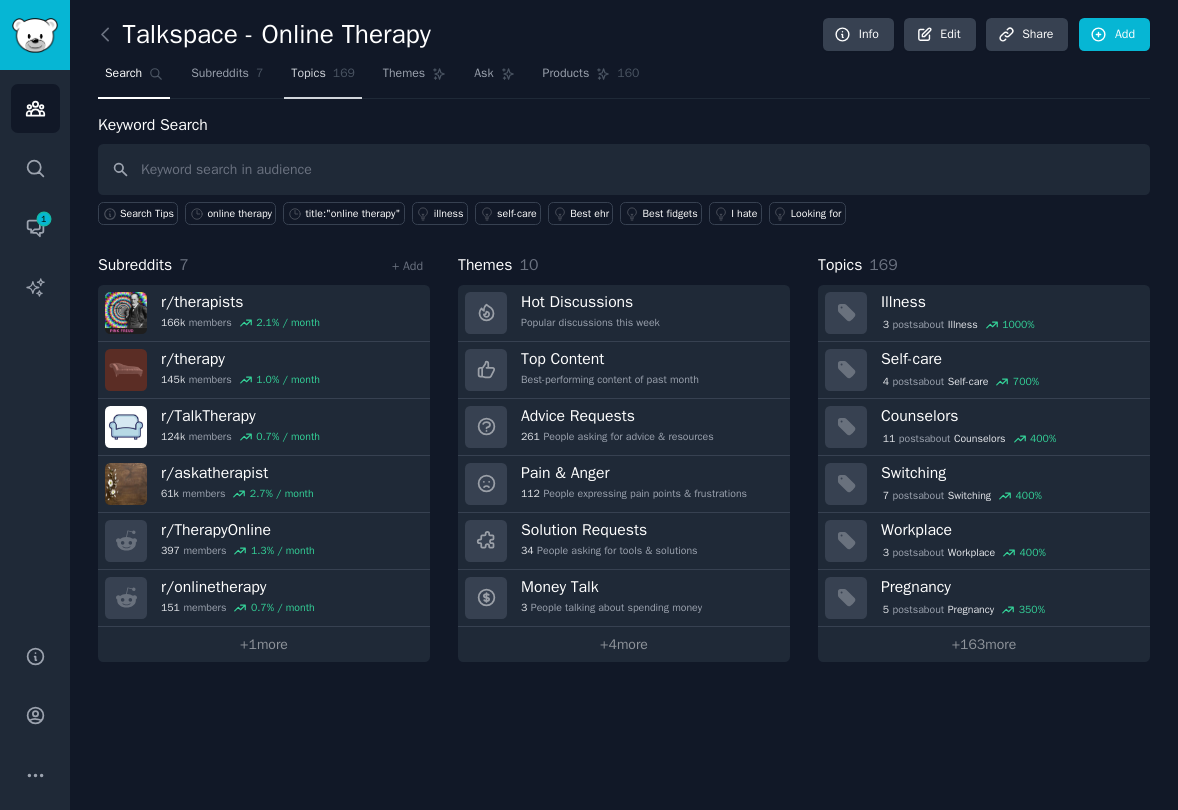 click on "Topics" at bounding box center [308, 74] 